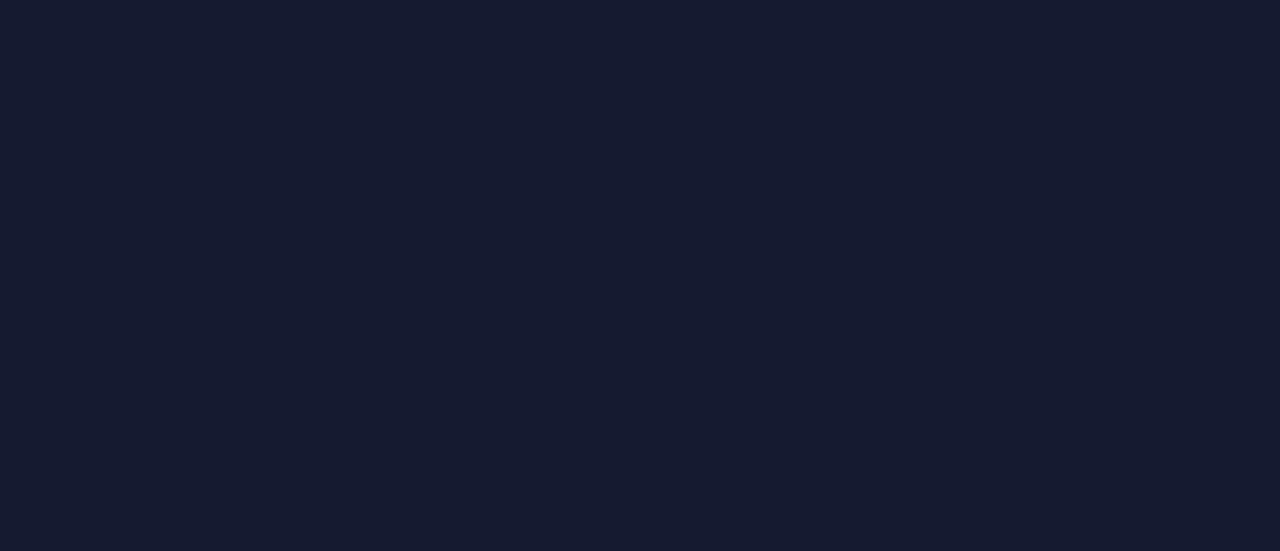 scroll, scrollTop: 0, scrollLeft: 0, axis: both 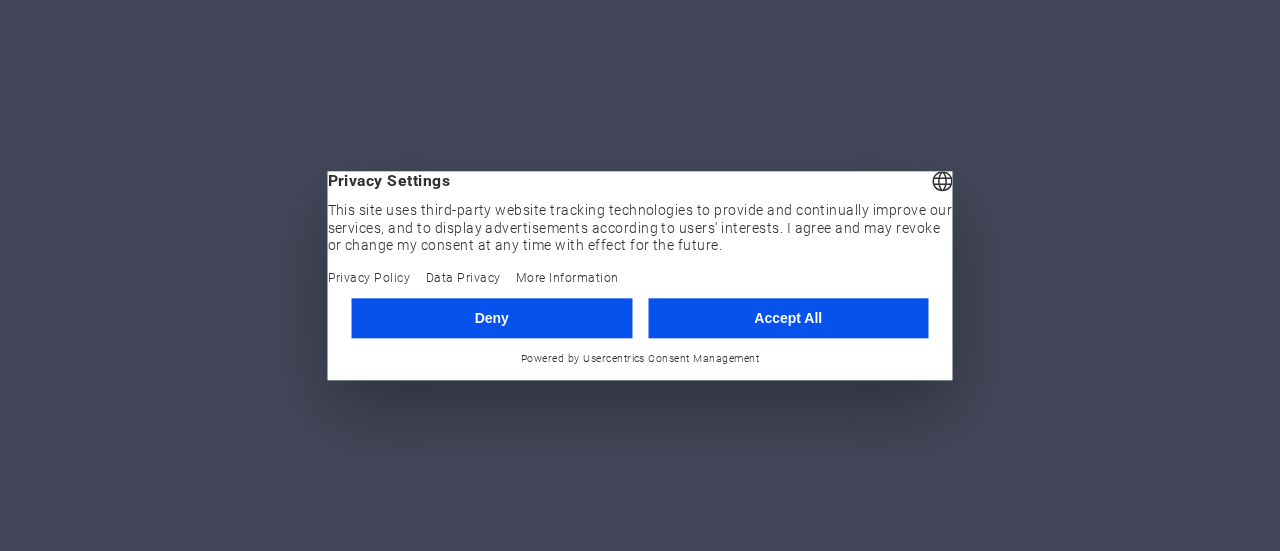 click on "Accept All" at bounding box center (788, 318) 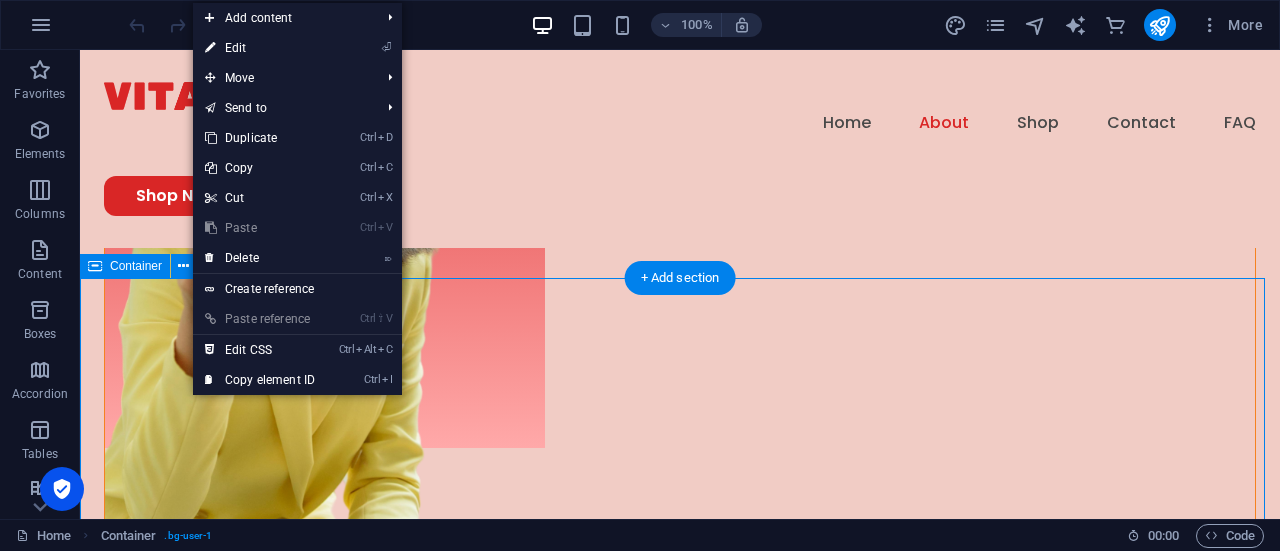click on "Shop supplements Multivitamin $15.50 Immunity $16.50 Energy $18.50 Multivitamin $15.50 Immunity $16.50 Energy $18.50 Multivitamin $15.50 Immunity $16.50 Energy $18.50 Multivitamin $15.50 Immunity $16.50 Energy $18.50 See all" at bounding box center (680, 1636) 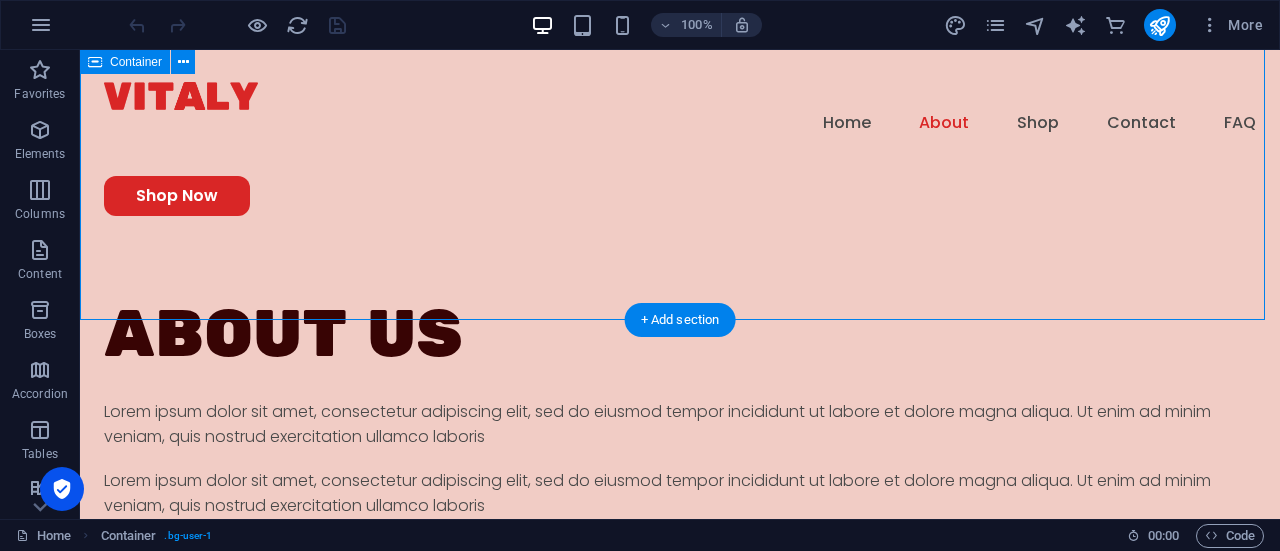 scroll, scrollTop: 2496, scrollLeft: 0, axis: vertical 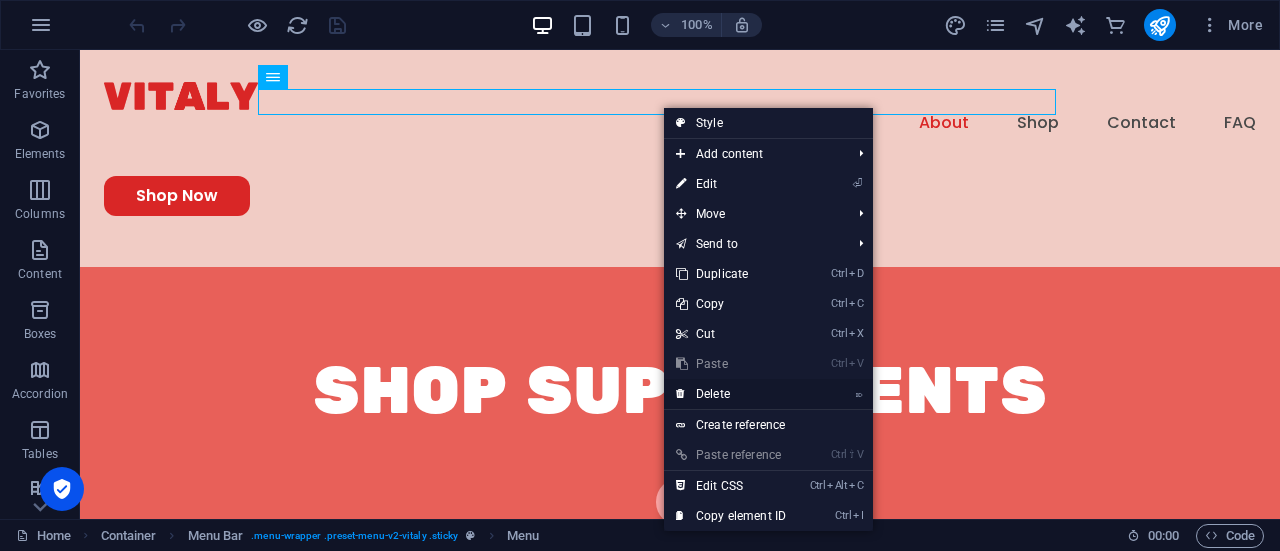 drag, startPoint x: 714, startPoint y: 391, endPoint x: 634, endPoint y: 286, distance: 132.00378 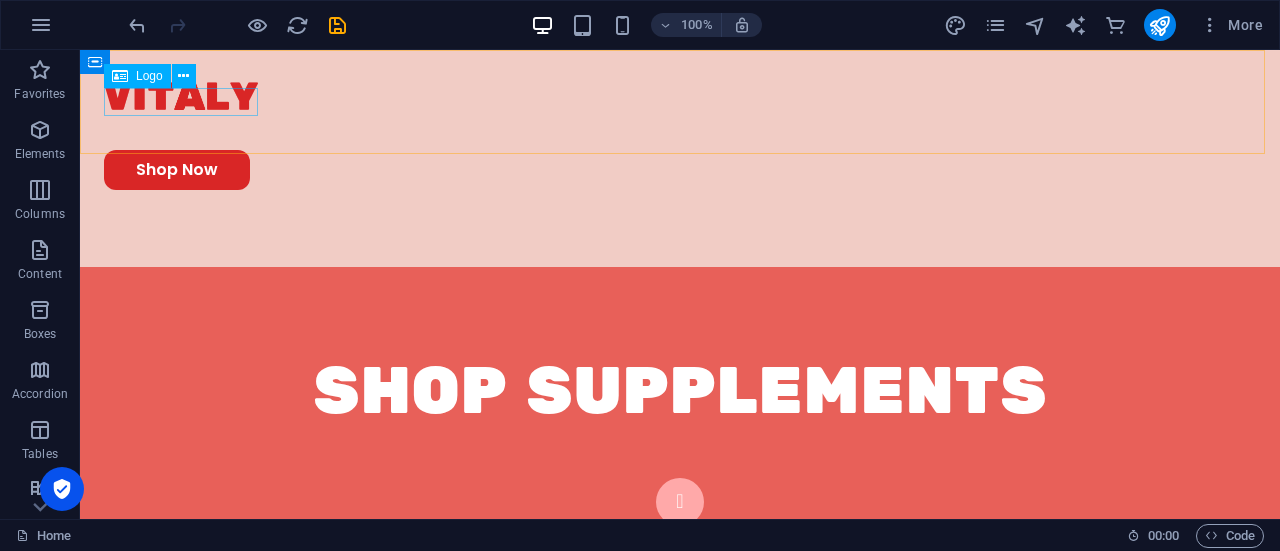 click at bounding box center [680, 96] 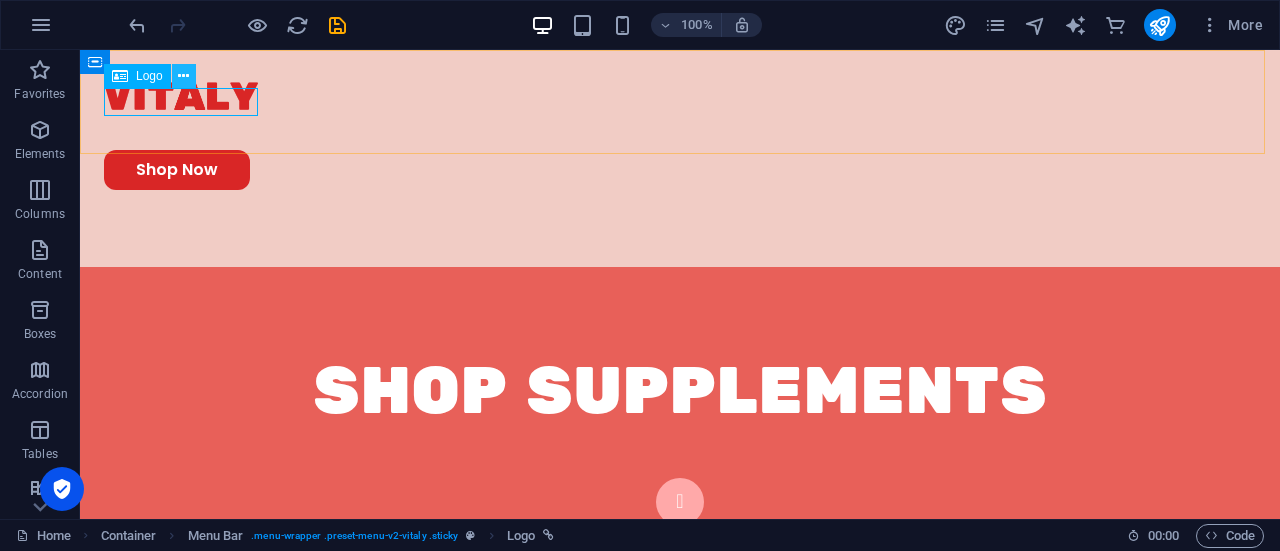 click at bounding box center (184, 76) 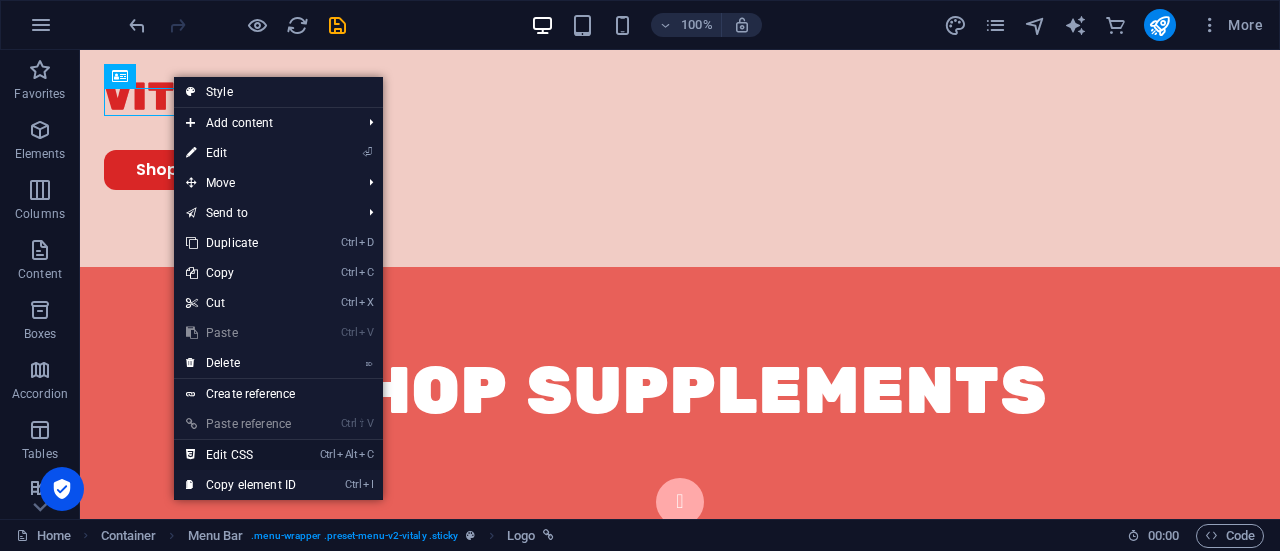 drag, startPoint x: 242, startPoint y: 460, endPoint x: 232, endPoint y: 584, distance: 124.40257 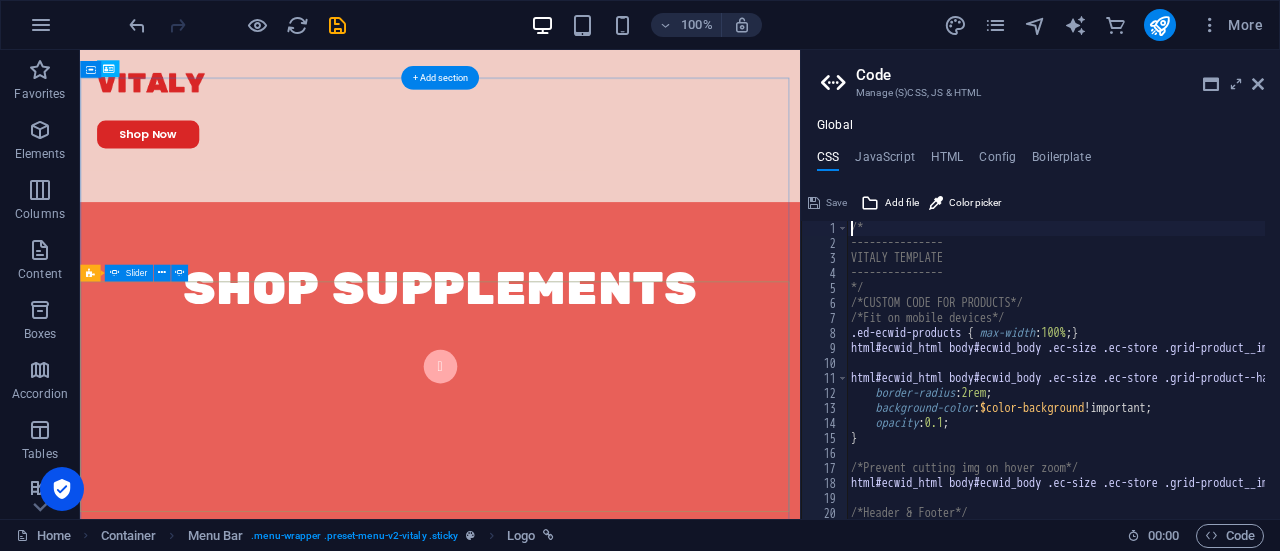 scroll, scrollTop: 2628, scrollLeft: 0, axis: vertical 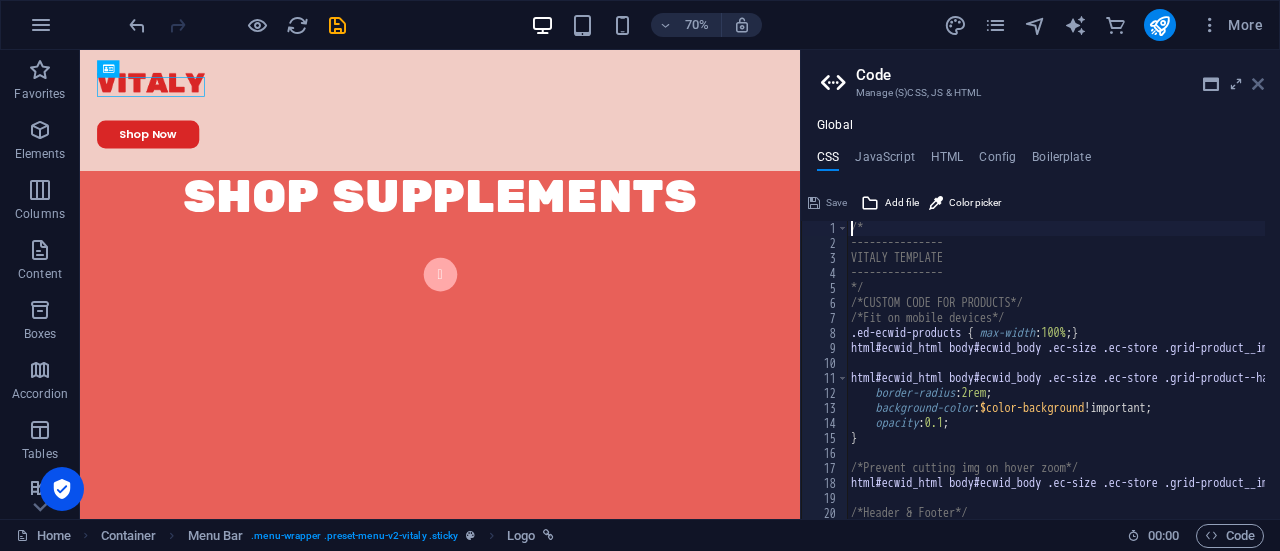 drag, startPoint x: 1263, startPoint y: 81, endPoint x: 1136, endPoint y: 49, distance: 130.96947 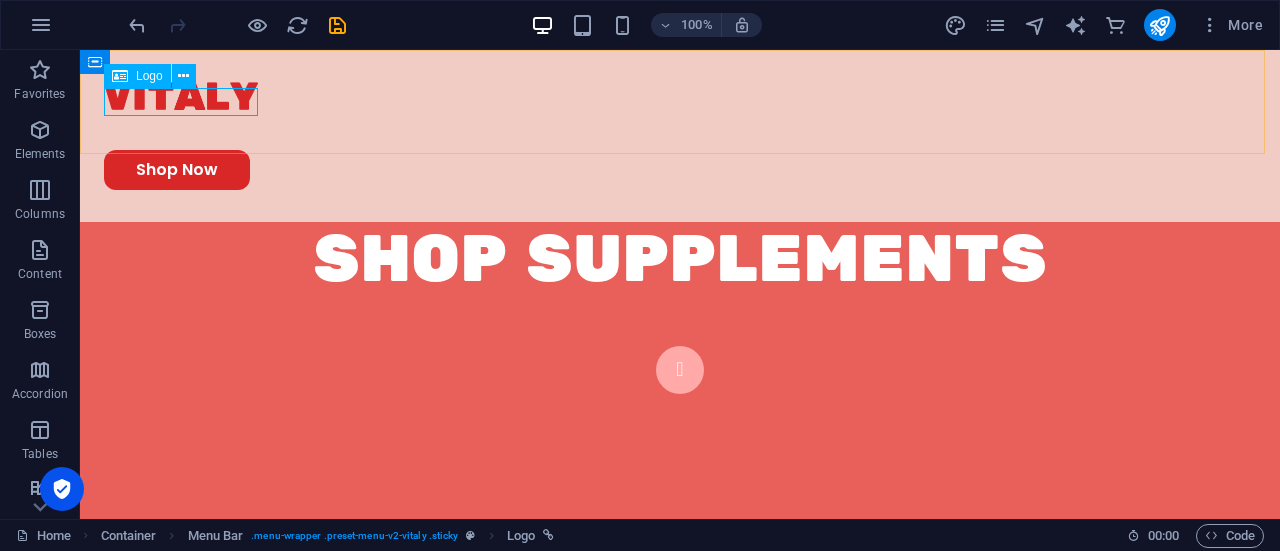 click at bounding box center (680, 96) 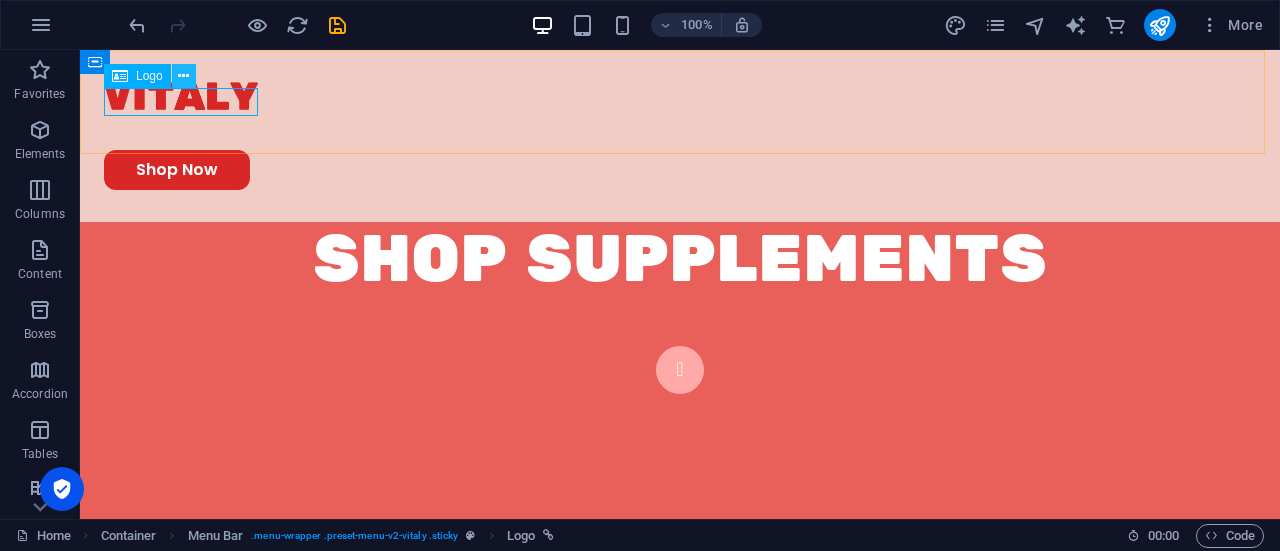 click at bounding box center (183, 76) 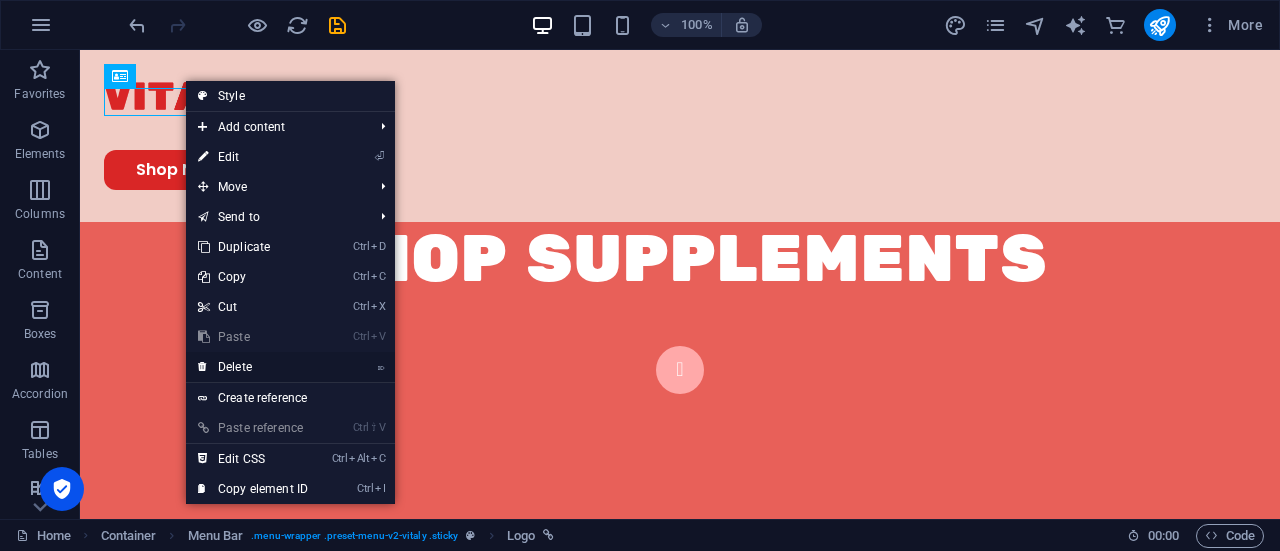 click on "⌦  Delete" at bounding box center (253, 367) 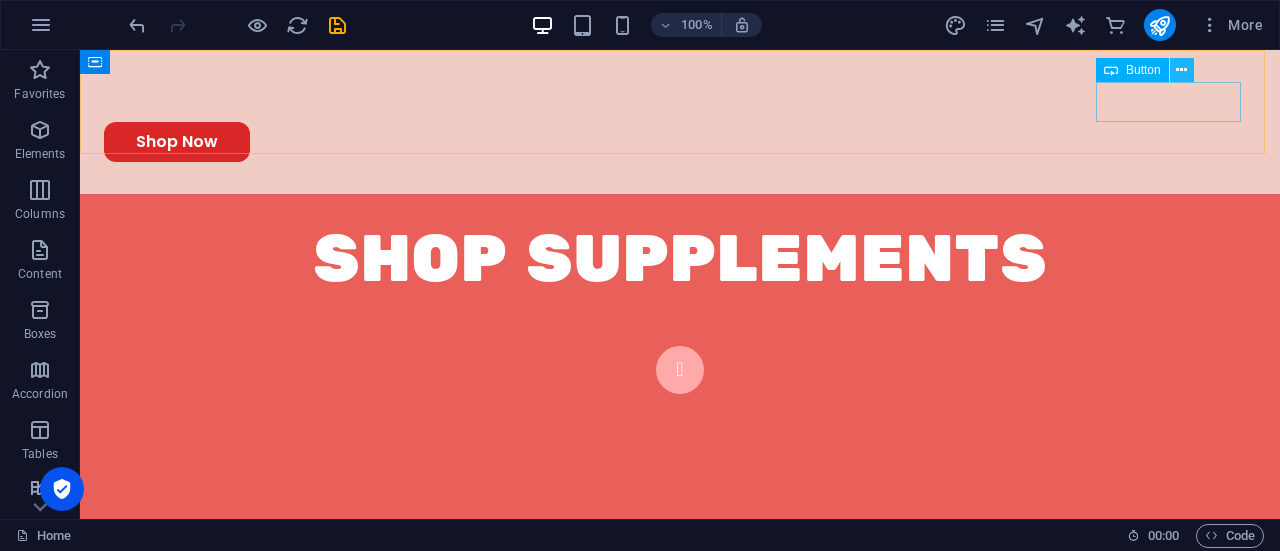 click at bounding box center (1182, 70) 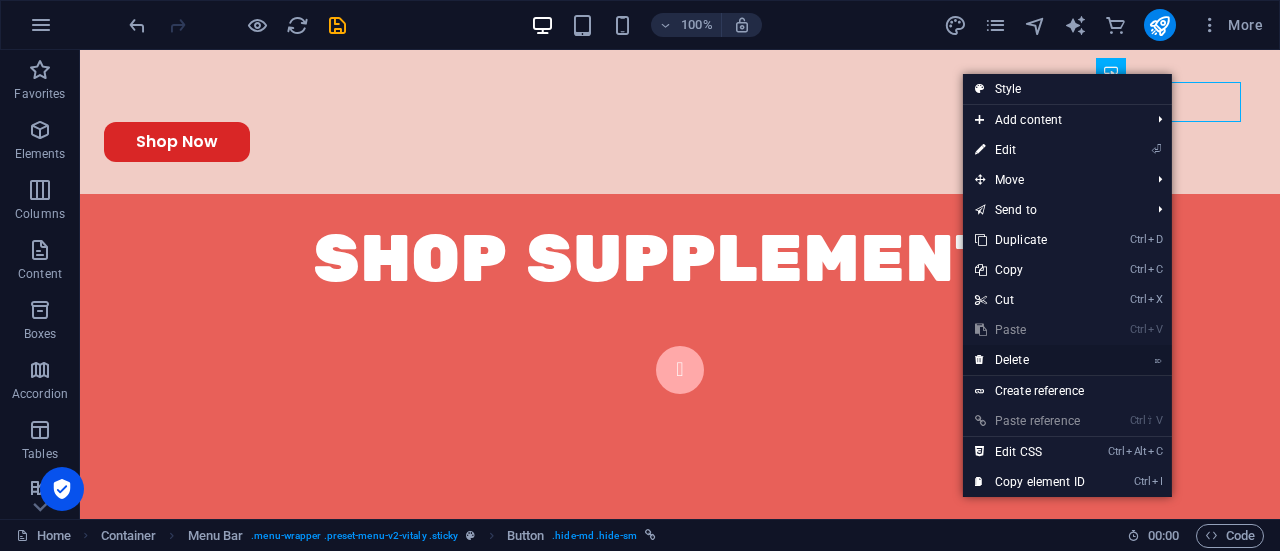 click on "⌦  Delete" at bounding box center [1030, 360] 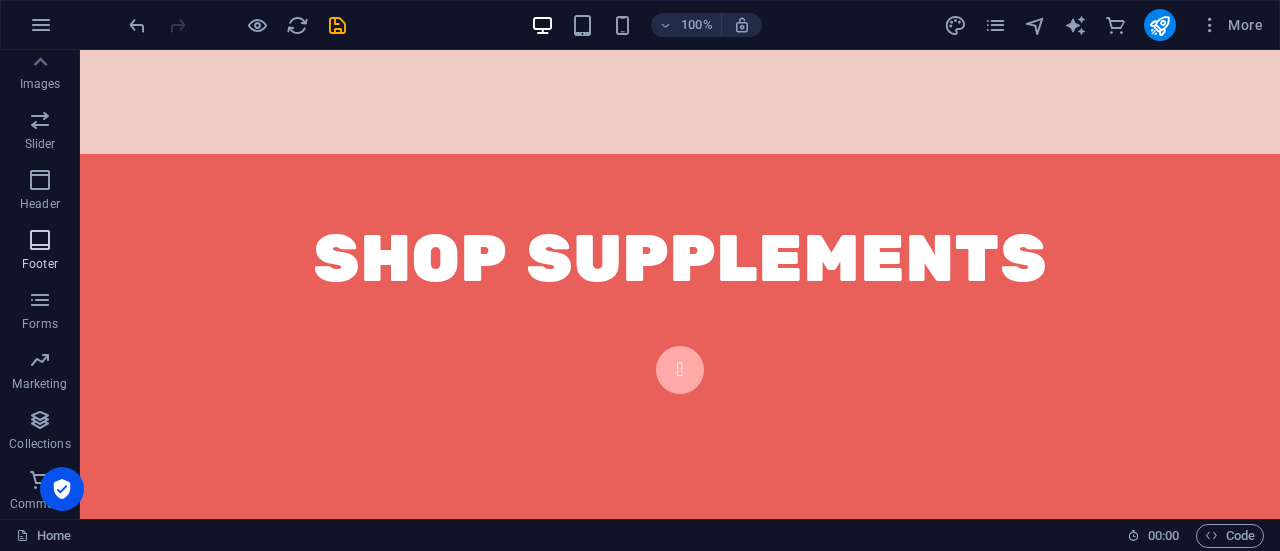 scroll, scrollTop: 290, scrollLeft: 0, axis: vertical 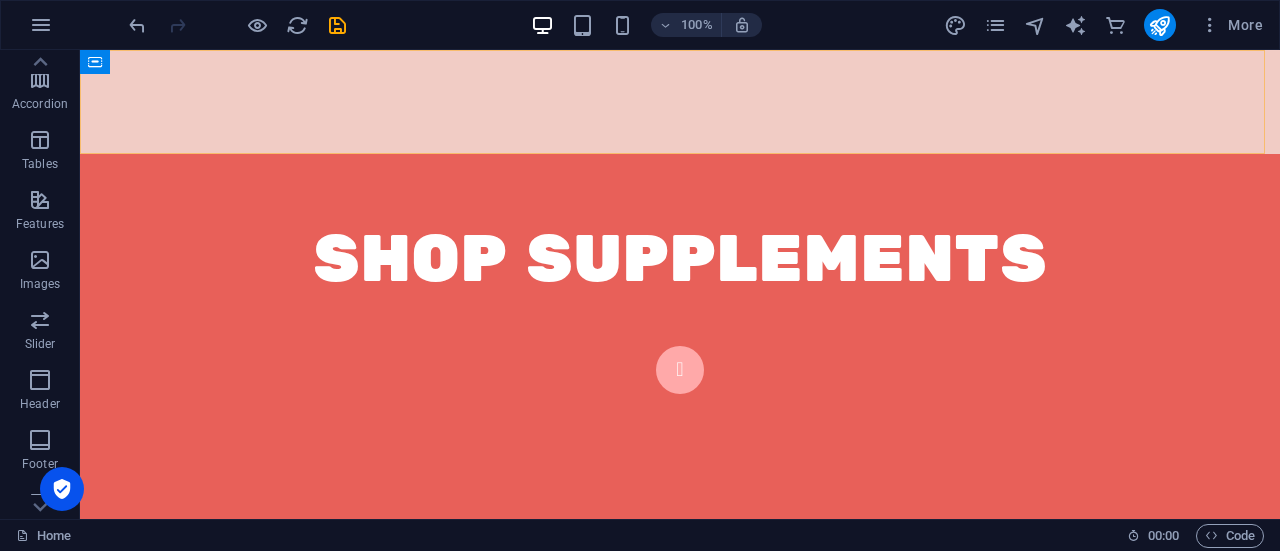 drag, startPoint x: 107, startPoint y: 319, endPoint x: 313, endPoint y: 208, distance: 234.00214 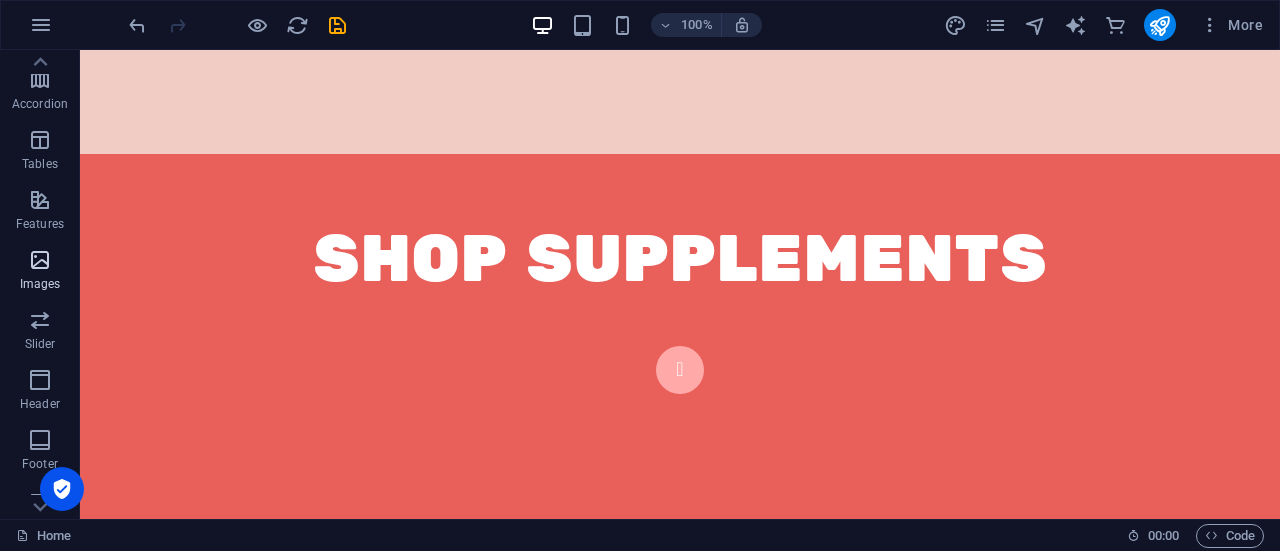 click on "Images" at bounding box center [40, 284] 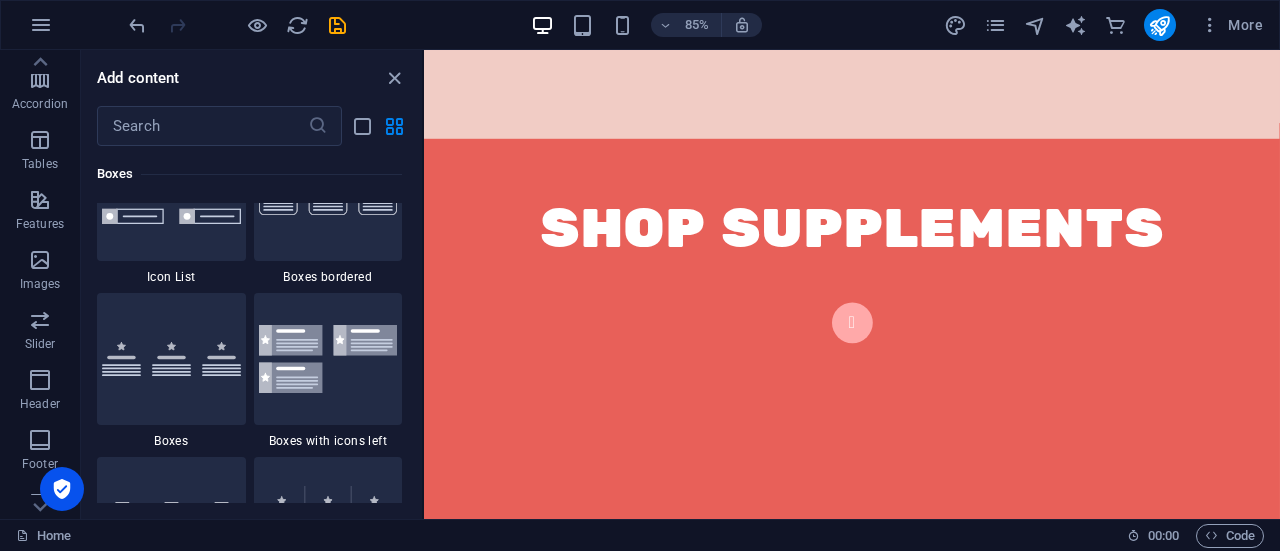 drag, startPoint x: 37, startPoint y: 271, endPoint x: 418, endPoint y: 207, distance: 386.33792 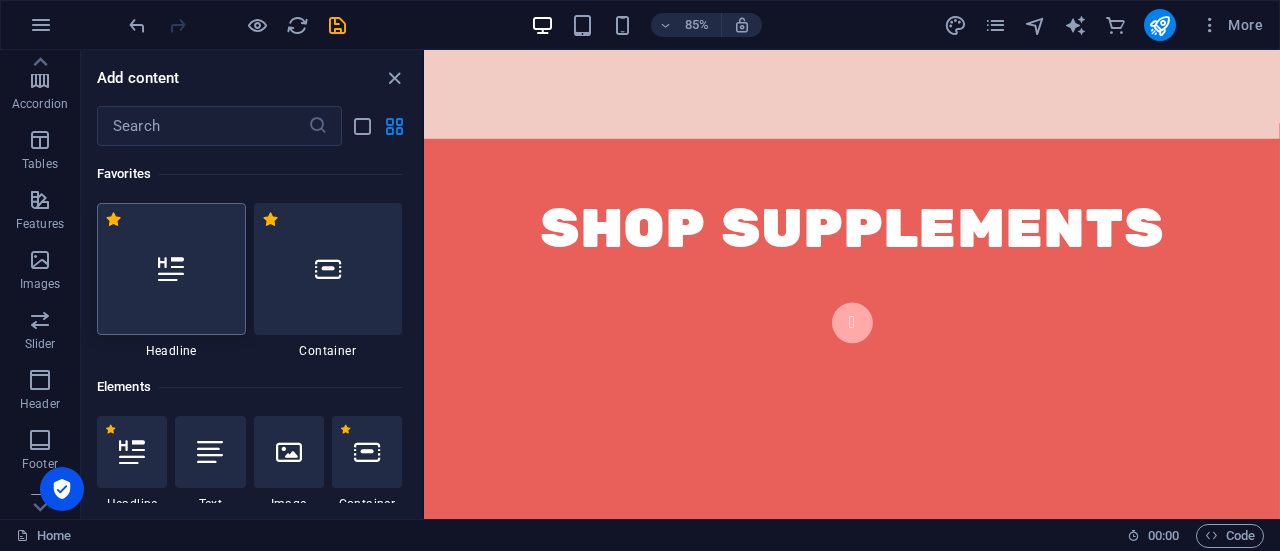 scroll, scrollTop: 100, scrollLeft: 0, axis: vertical 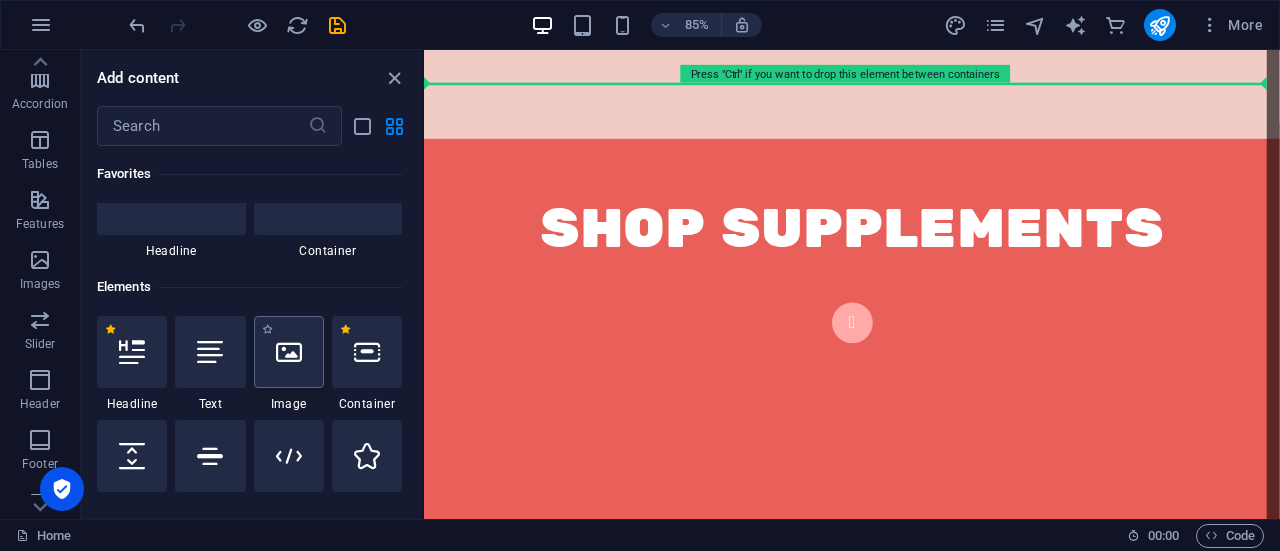 click at bounding box center [289, 352] 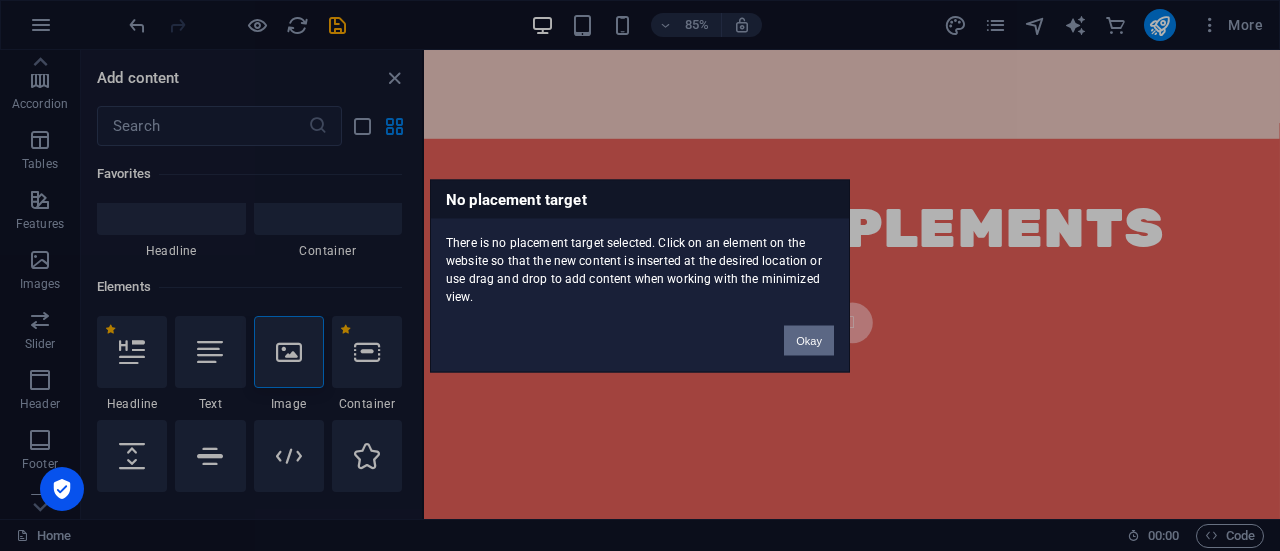 click on "Okay" at bounding box center [809, 340] 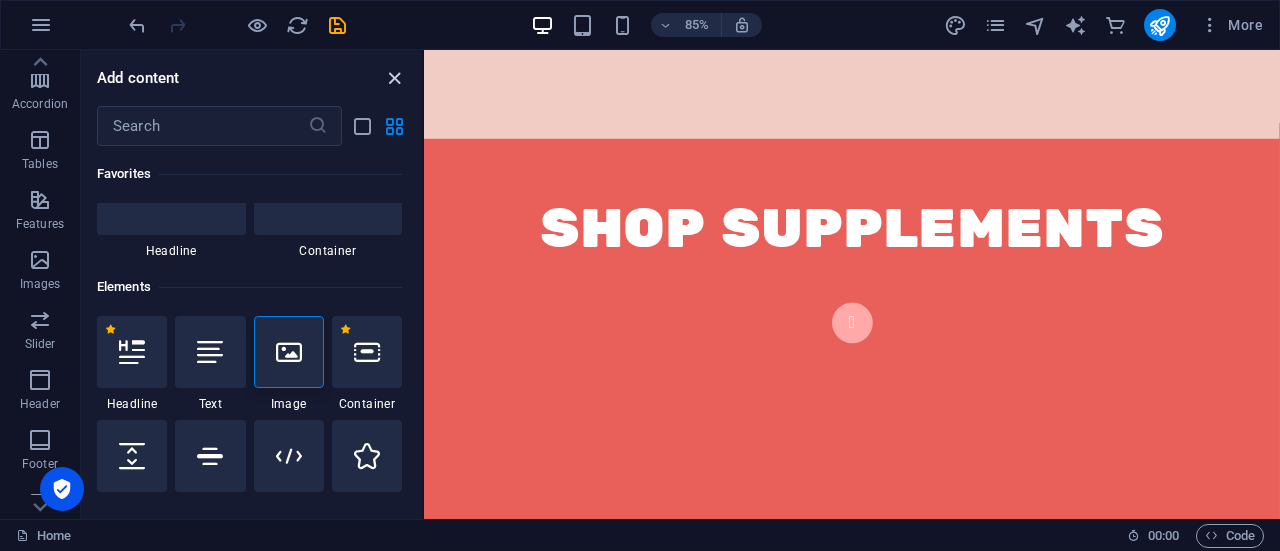 drag, startPoint x: 387, startPoint y: 80, endPoint x: 434, endPoint y: 24, distance: 73.109505 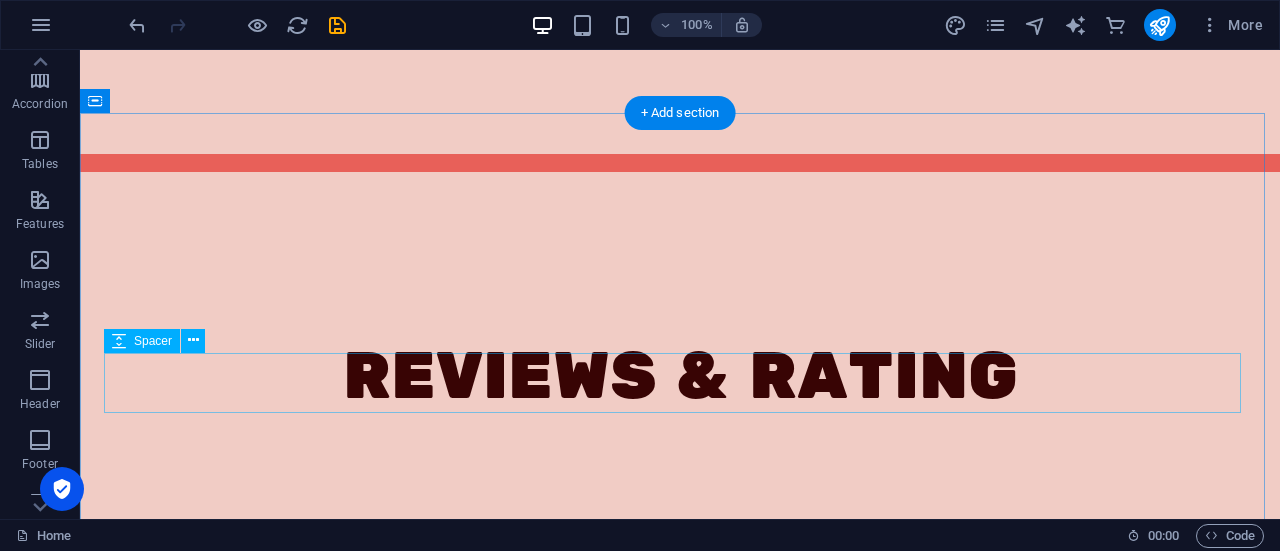 scroll, scrollTop: 3528, scrollLeft: 0, axis: vertical 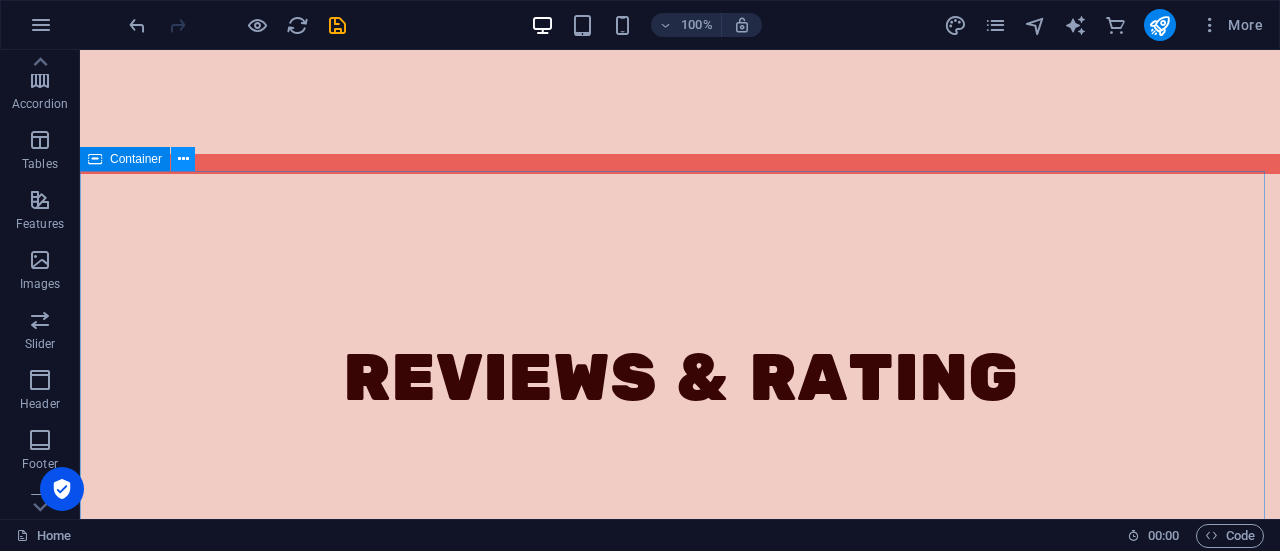 click at bounding box center (183, 159) 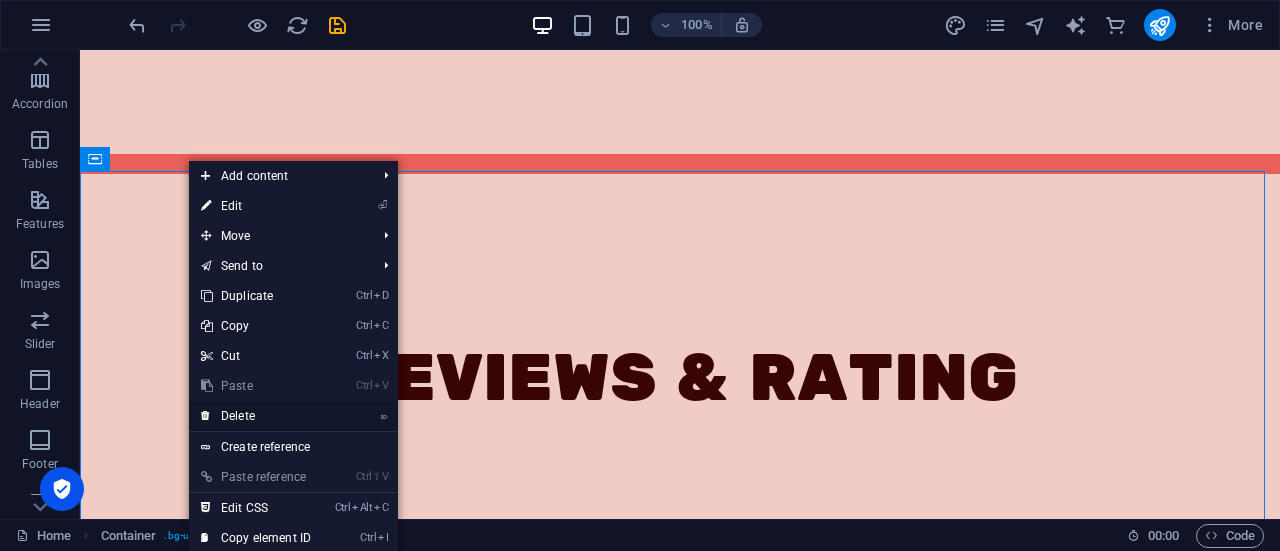 click on "⌦  Delete" at bounding box center [256, 416] 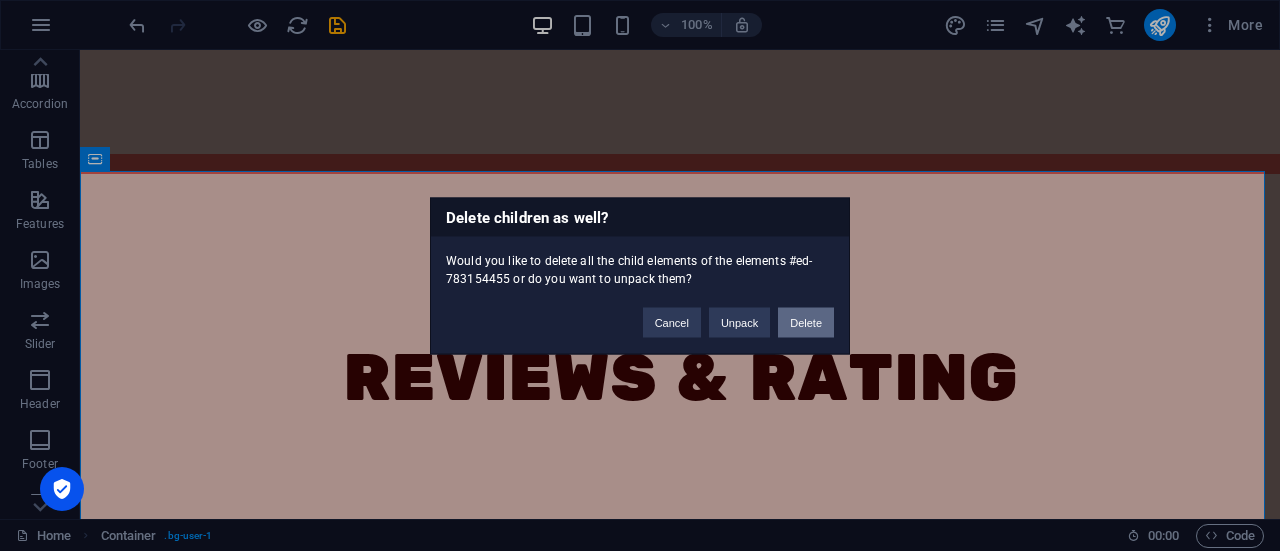 drag, startPoint x: 797, startPoint y: 321, endPoint x: 714, endPoint y: 271, distance: 96.89685 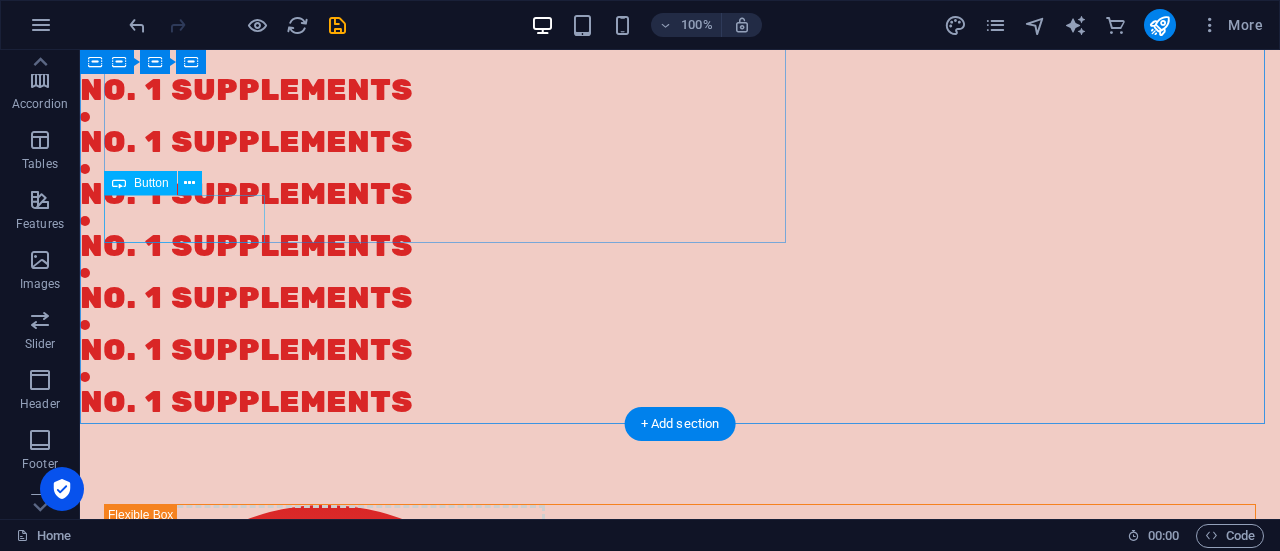 scroll, scrollTop: 528, scrollLeft: 0, axis: vertical 